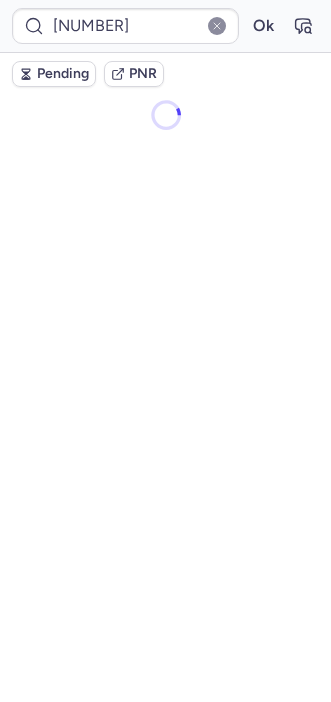 scroll, scrollTop: 0, scrollLeft: 0, axis: both 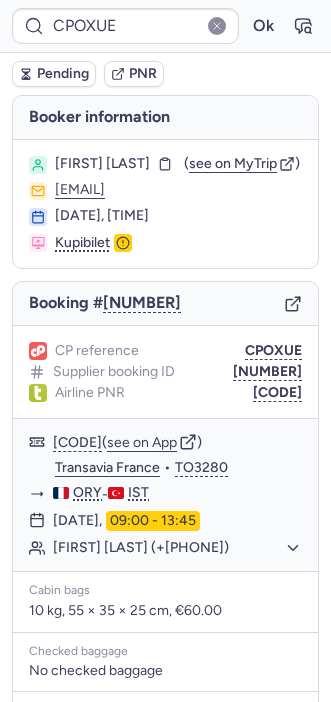 type on "AT4396" 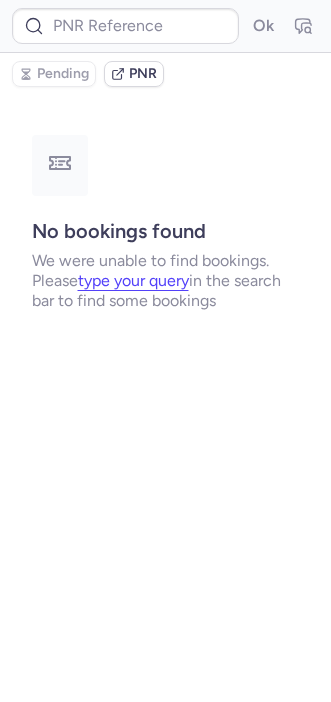 type on "CP7FWJ" 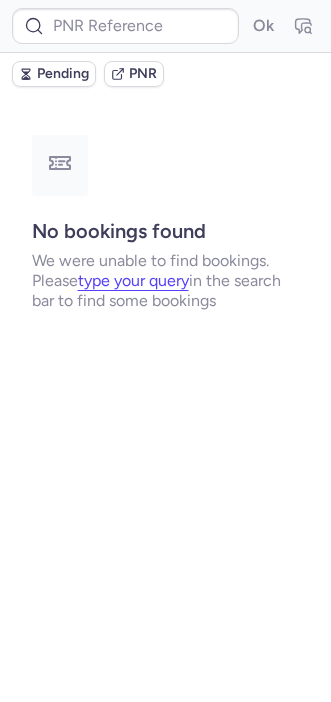 type on "CPOXUE" 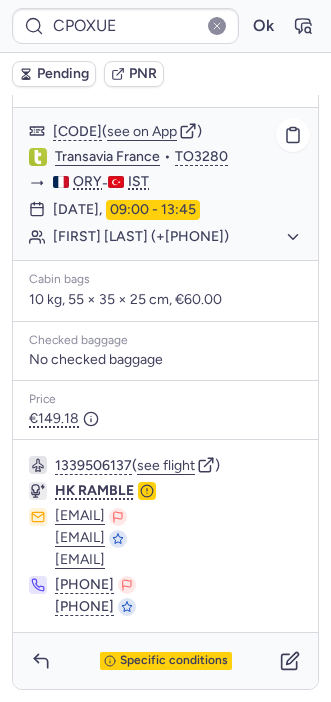 scroll, scrollTop: 322, scrollLeft: 0, axis: vertical 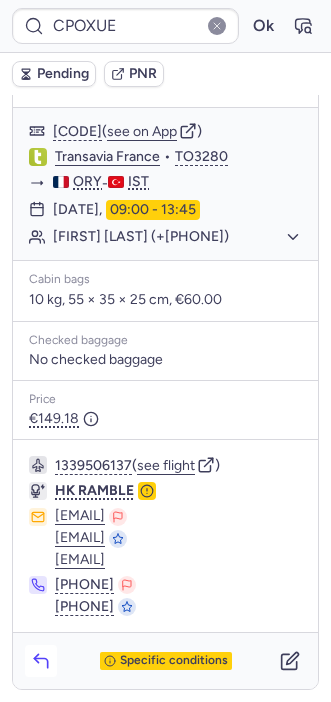 click 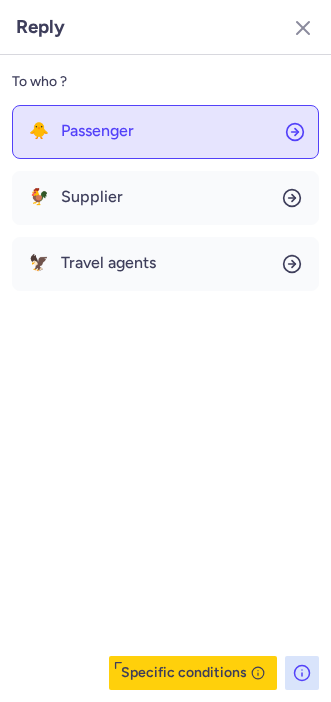 click on "🐥 Passenger" 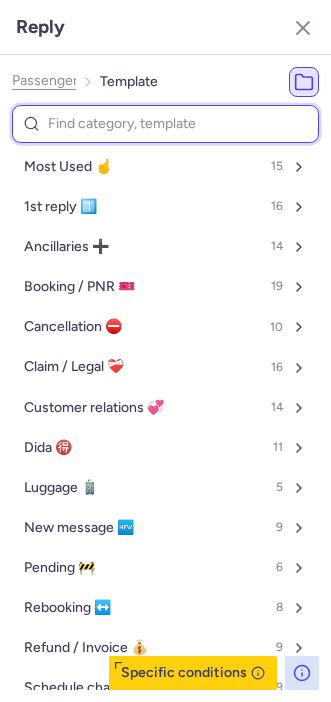 type on "r" 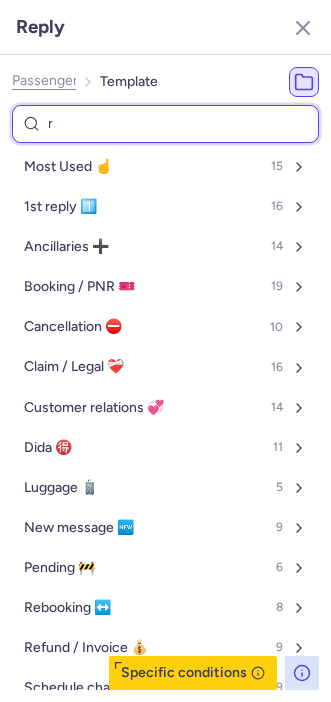 select on "en" 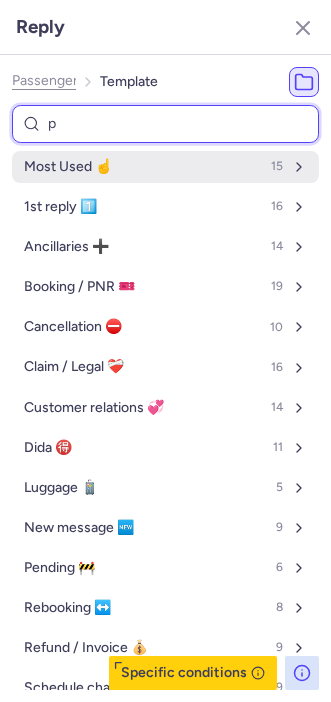 type on "pn" 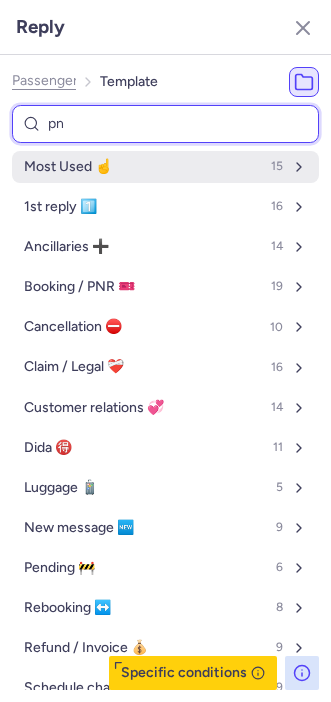 select on "en" 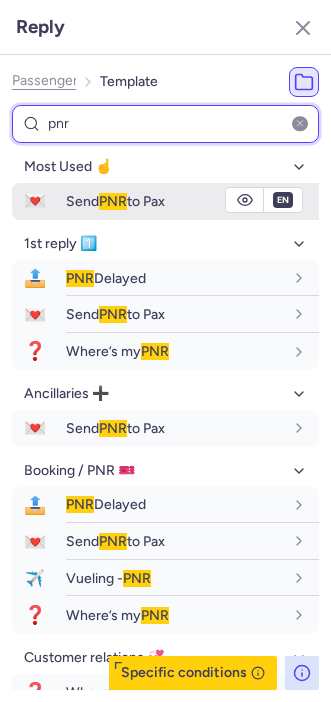 type on "pnr" 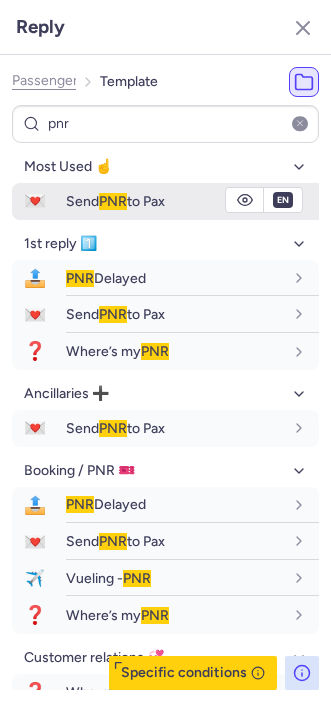 click on "Send  PNR  to Pax" at bounding box center [115, 201] 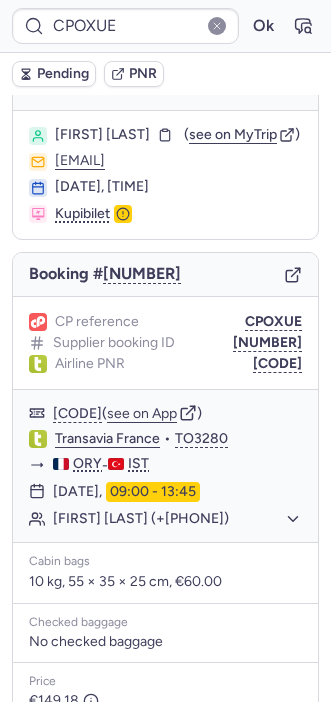 scroll, scrollTop: 18, scrollLeft: 0, axis: vertical 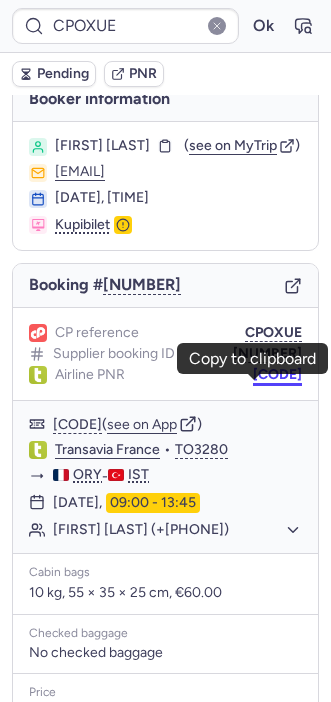 click on "[CODE]" at bounding box center [277, 375] 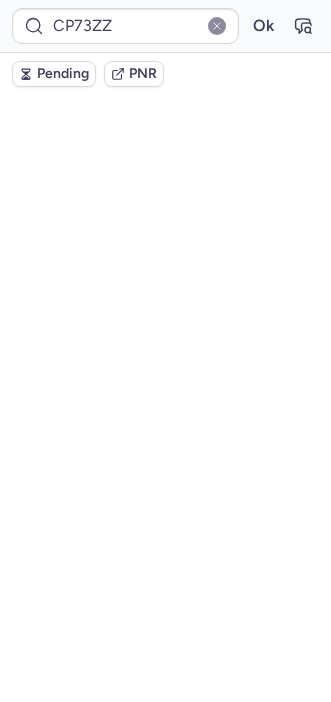 scroll, scrollTop: 58, scrollLeft: 0, axis: vertical 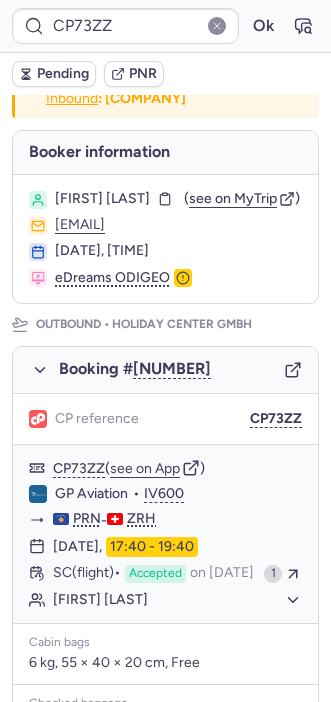 type on "[NUMBER]" 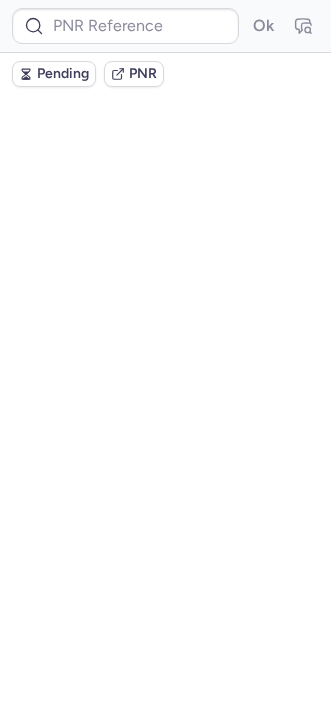 scroll, scrollTop: 0, scrollLeft: 0, axis: both 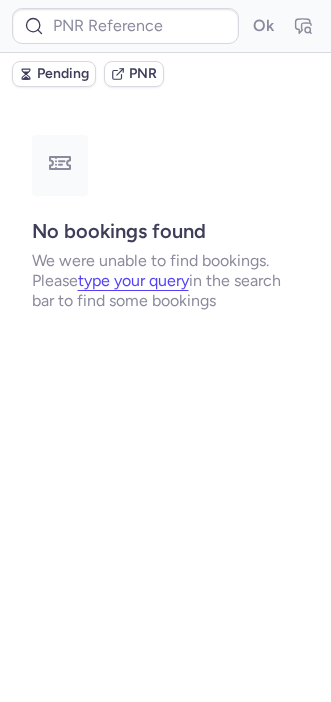 type on "[NUMBER]" 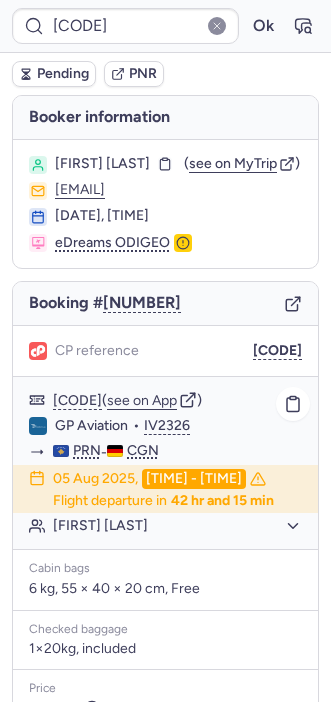 scroll, scrollTop: 258, scrollLeft: 0, axis: vertical 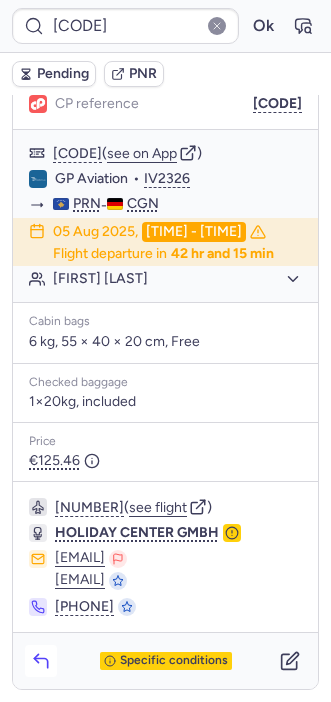 click 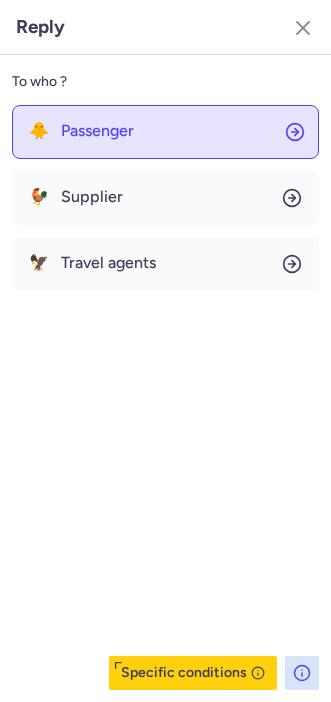 click on "🐥 Passenger" 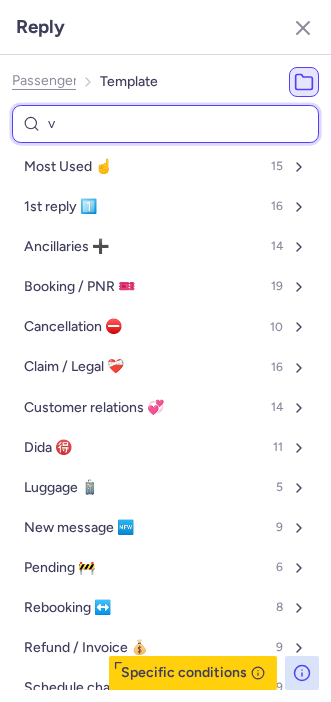 type on "vo" 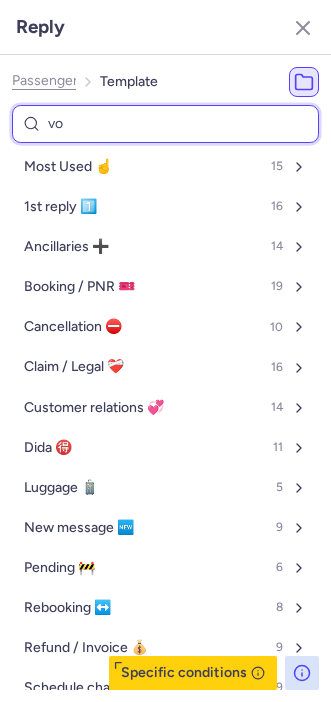 select on "en" 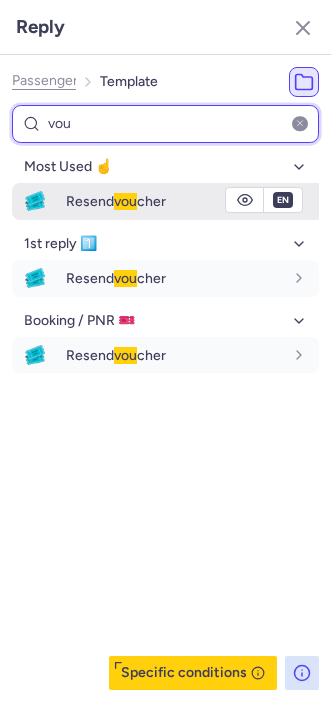type on "vou" 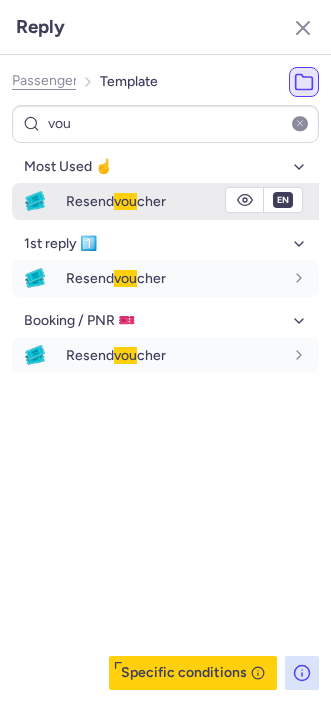 click on "Resend vou cher" at bounding box center [165, 201] 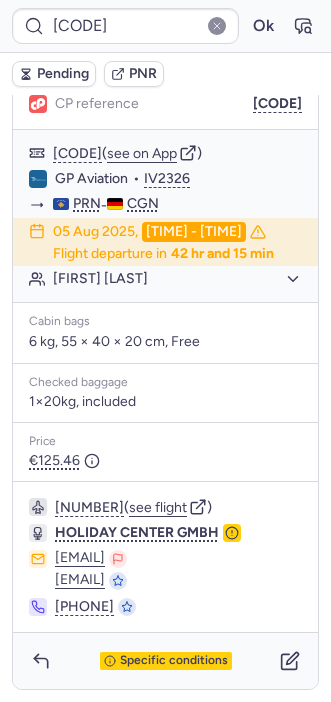 type on "[CODE]" 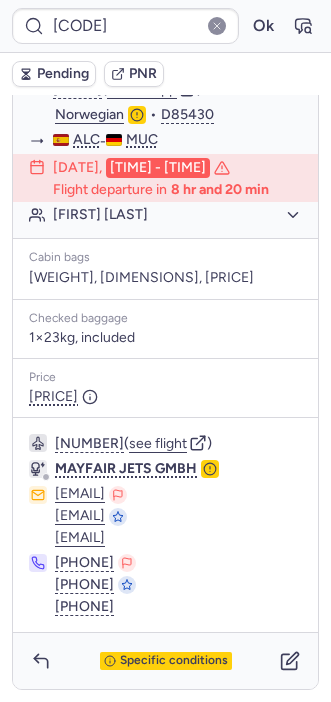 scroll, scrollTop: 342, scrollLeft: 0, axis: vertical 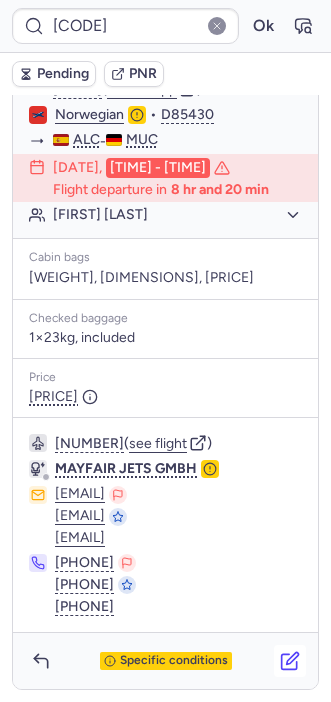 click 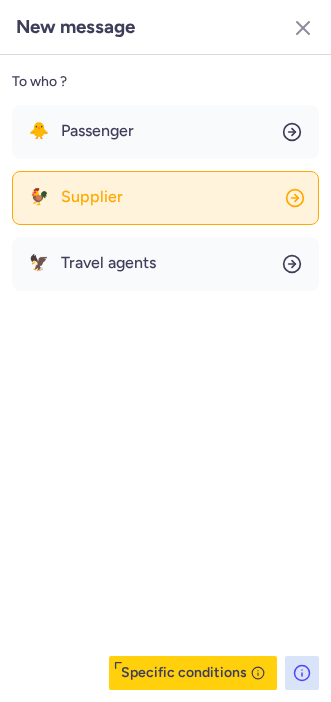 click on "🐓 Supplier" 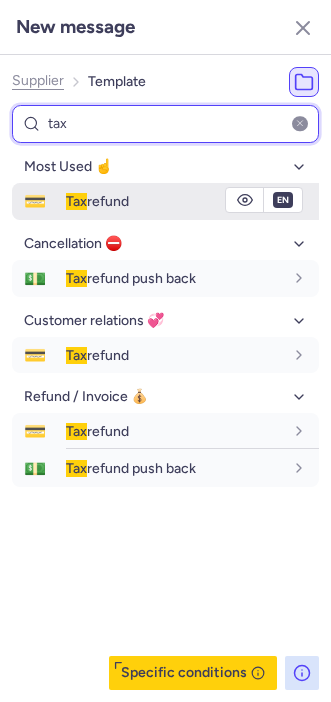 type on "tax" 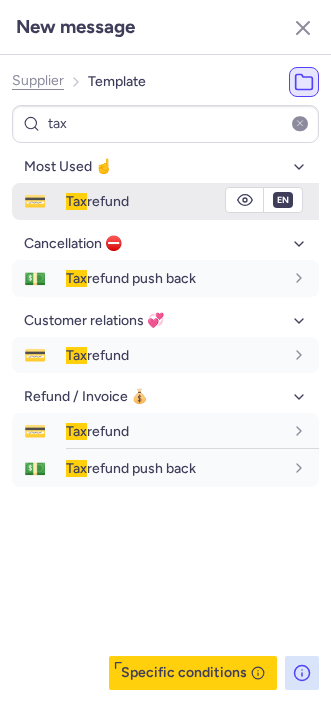 click on "Tax refund" at bounding box center [97, 201] 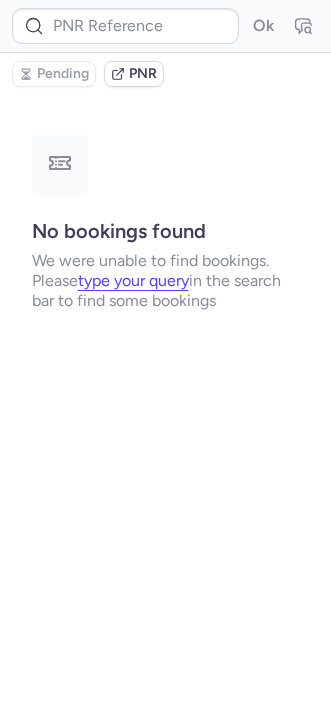 scroll, scrollTop: 0, scrollLeft: 0, axis: both 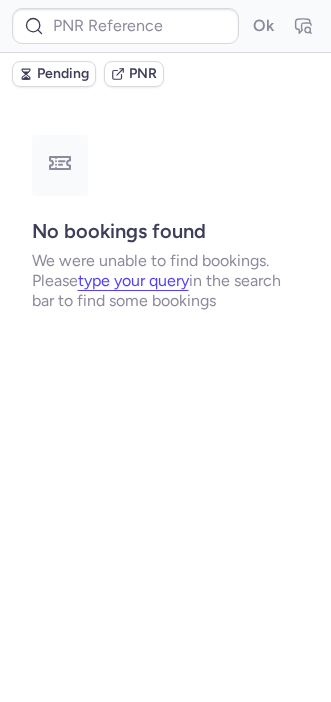 type on "[CODE]" 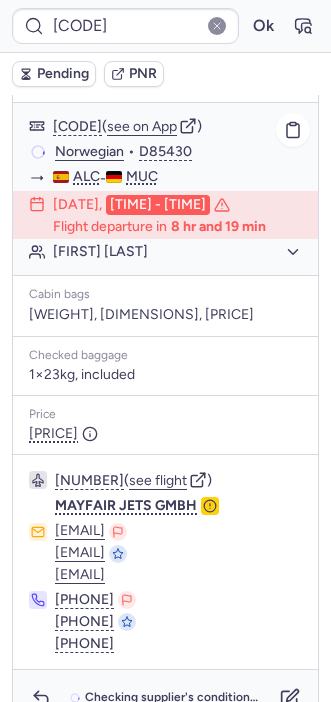 scroll, scrollTop: 343, scrollLeft: 0, axis: vertical 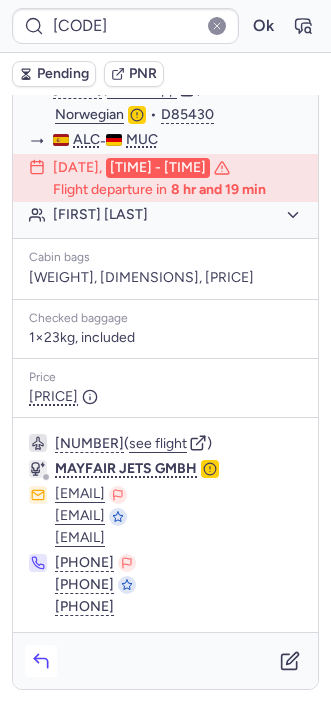 click 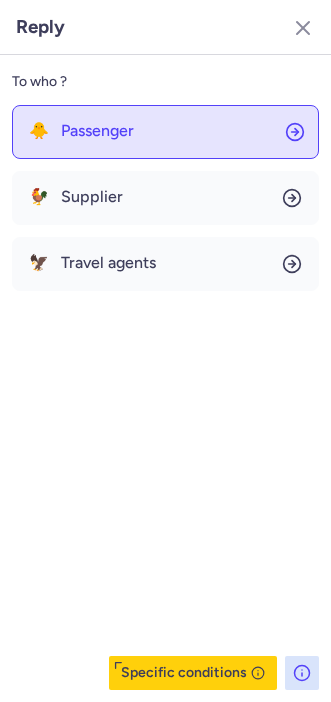 click on "Passenger" at bounding box center [97, 131] 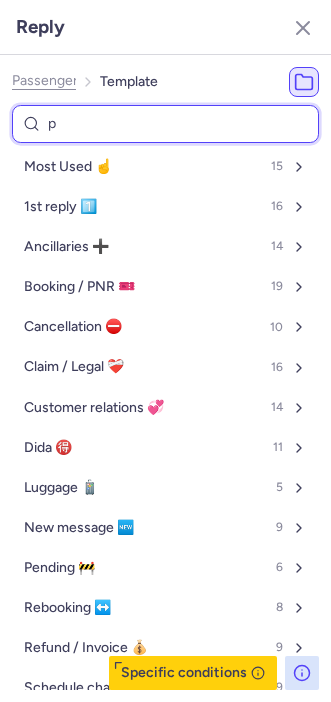 type on "pe" 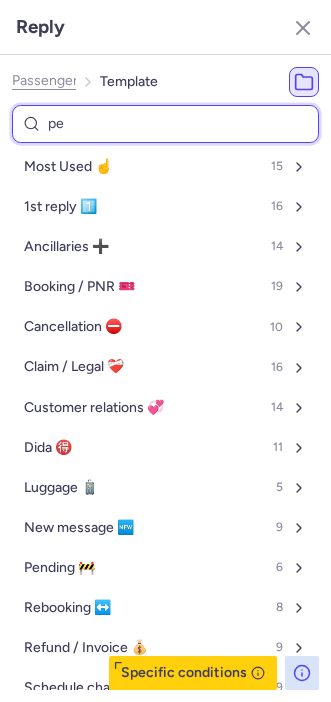 select on "de" 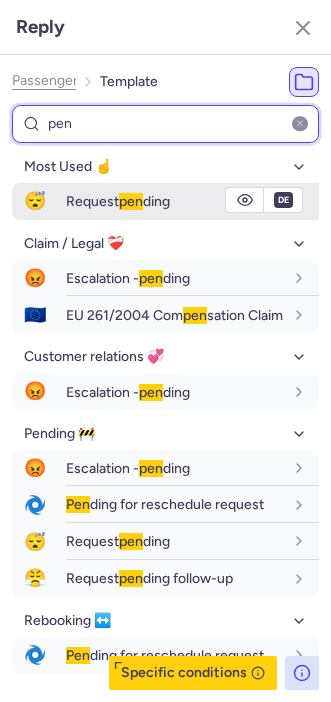 type on "pen" 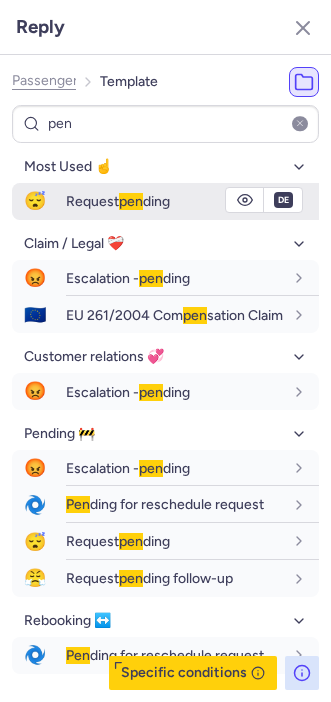 click on "Request pending" at bounding box center [118, 201] 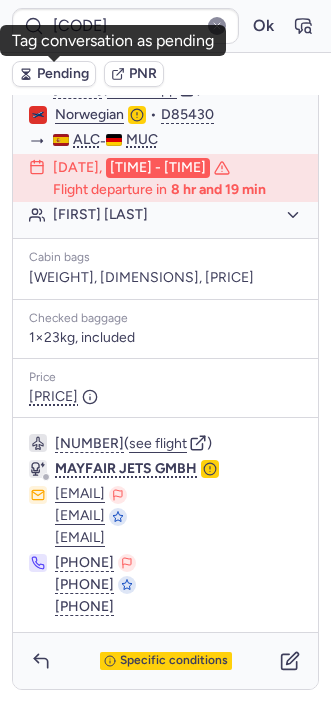 click on "Pending" at bounding box center (63, 74) 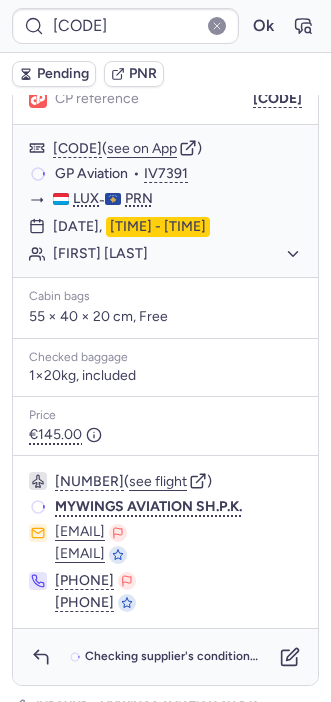 scroll, scrollTop: 412, scrollLeft: 0, axis: vertical 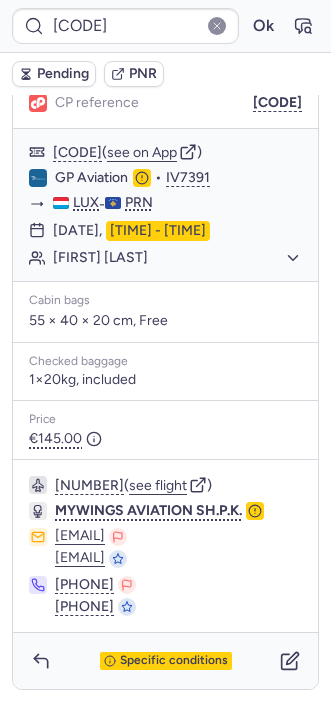 type on "[CODE]" 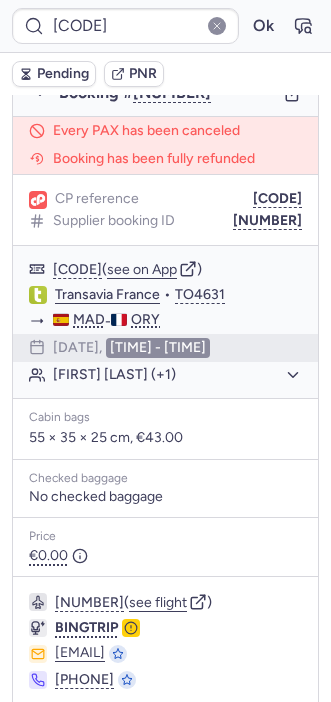 scroll, scrollTop: 1215, scrollLeft: 0, axis: vertical 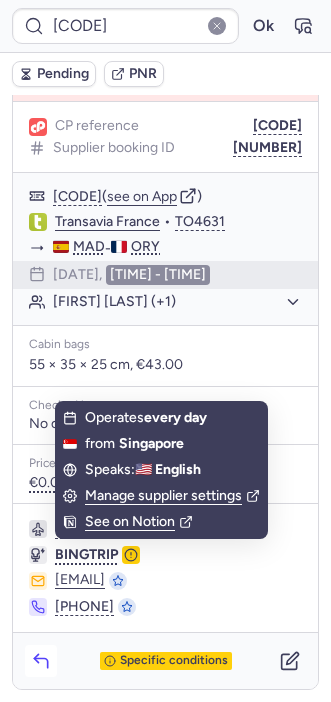click 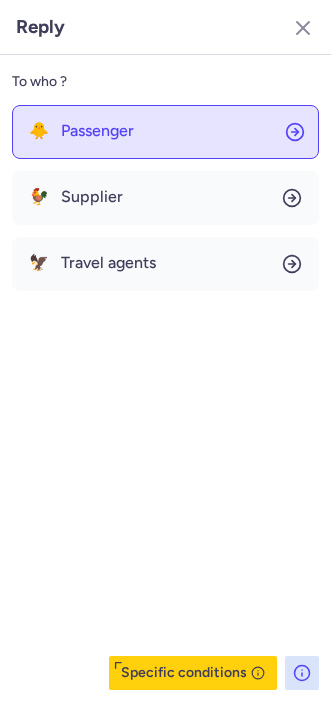 click on "Passenger" at bounding box center [97, 131] 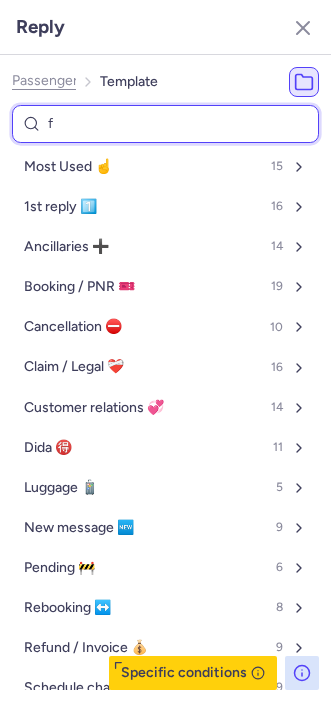 type on "fo" 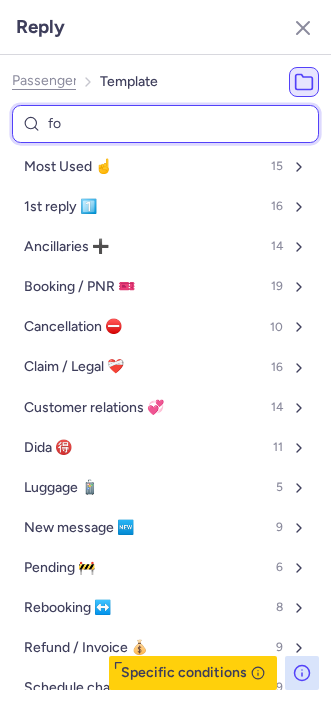 select on "en" 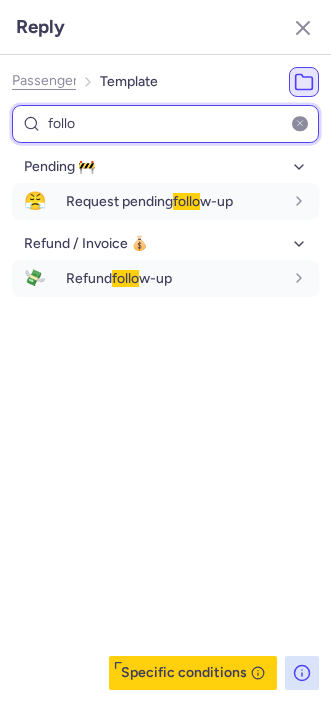 type on "follo" 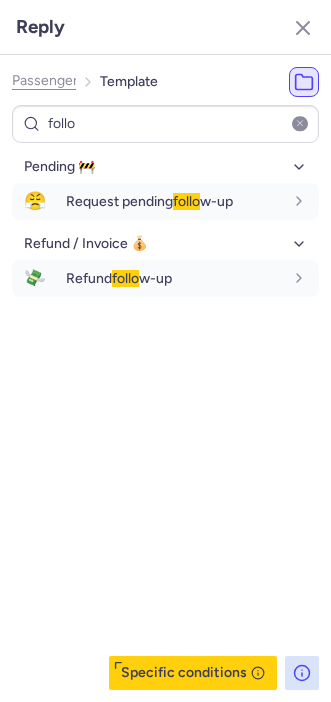 drag, startPoint x: 95, startPoint y: 427, endPoint x: 110, endPoint y: 367, distance: 61.846584 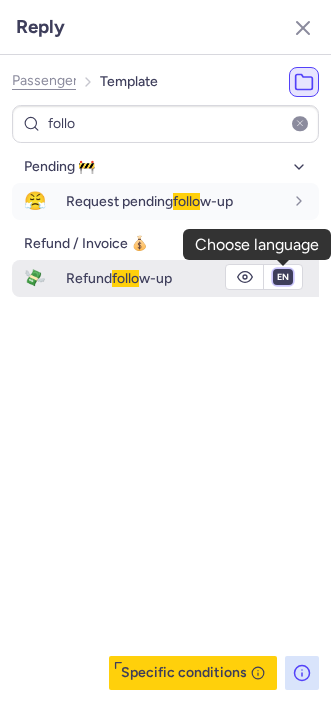 click on "fr en de nl pt es it ru" at bounding box center (283, 277) 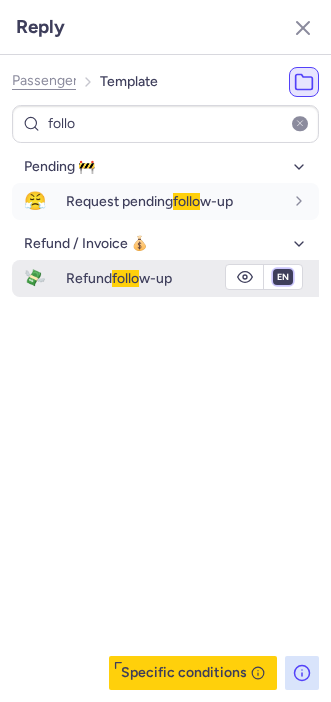 select on "fr" 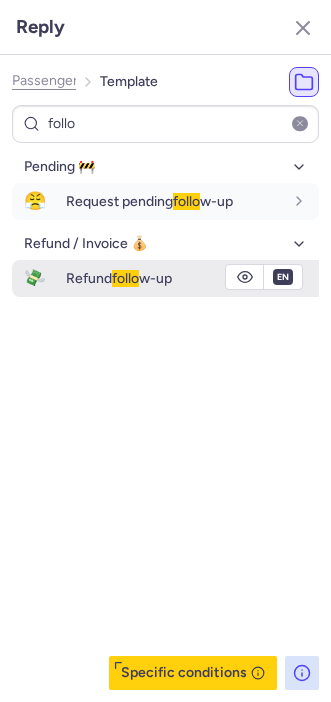 click on "fr en de nl pt es it ru" at bounding box center [283, 277] 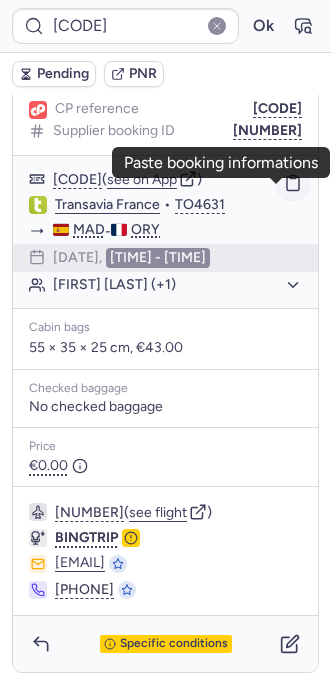 click 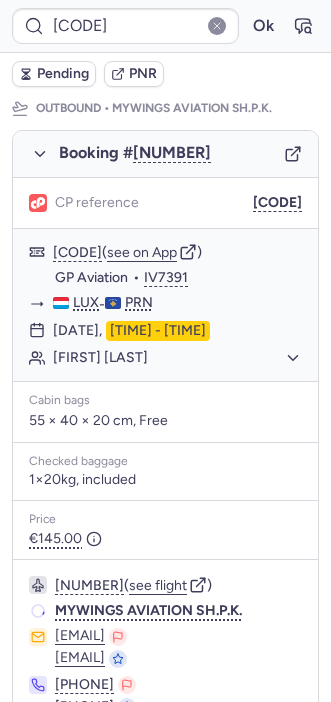 scroll, scrollTop: 310, scrollLeft: 0, axis: vertical 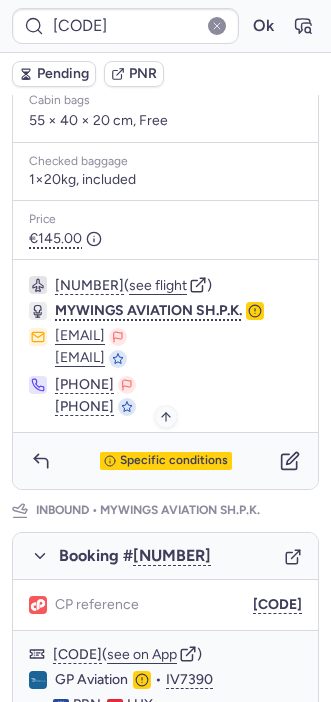 click on "Specific conditions" at bounding box center (174, 461) 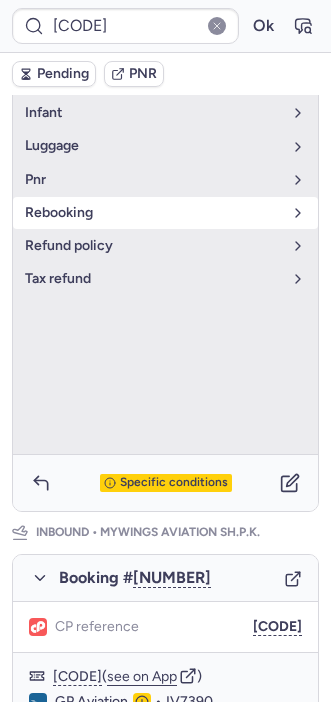 click on "rebooking" at bounding box center [165, 213] 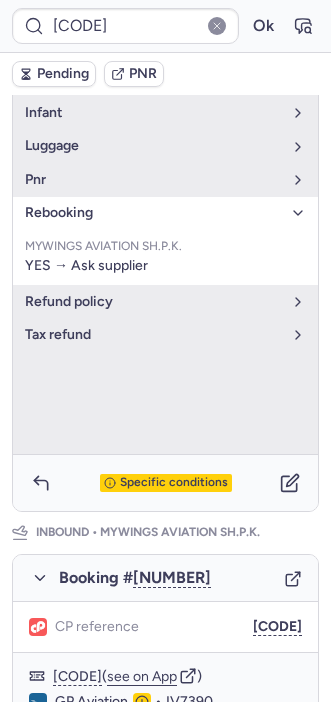 click on "Specific conditions" at bounding box center [166, 483] 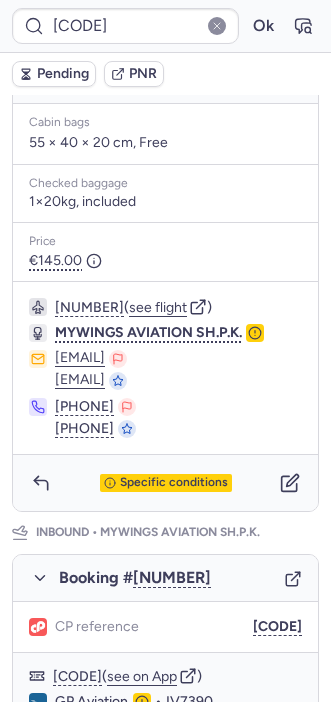 type on "AT4396" 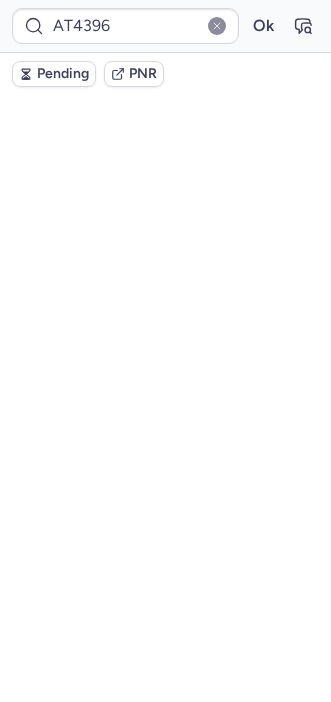 scroll, scrollTop: 0, scrollLeft: 0, axis: both 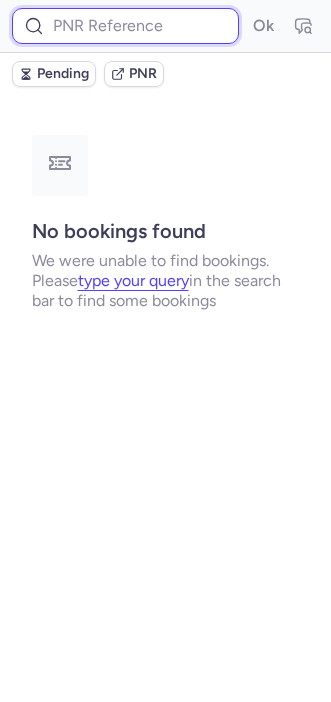 click at bounding box center (125, 26) 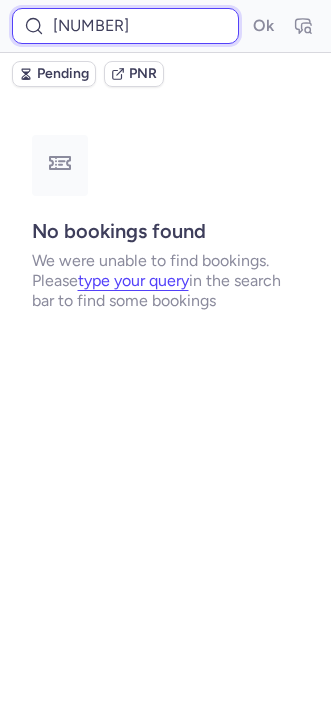 type on "[NUMBER]" 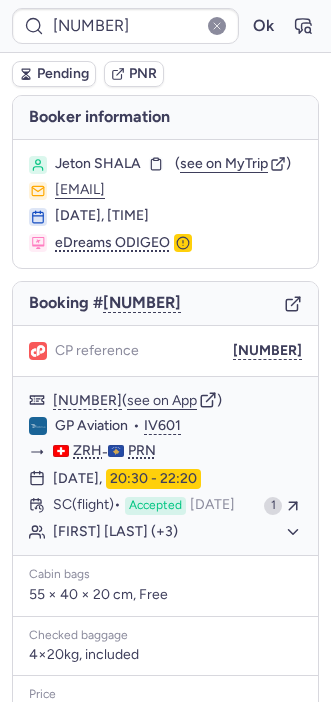 type on "CP8EXU" 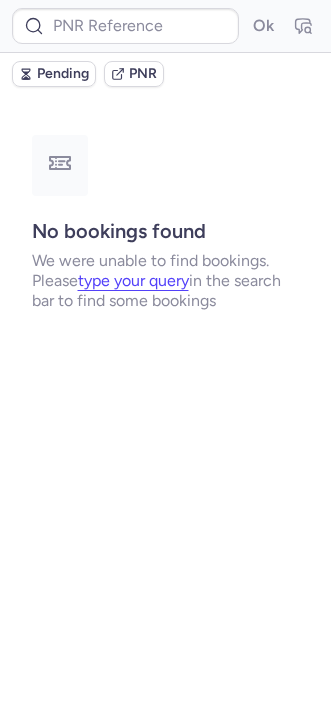 type on "[NUMBER]" 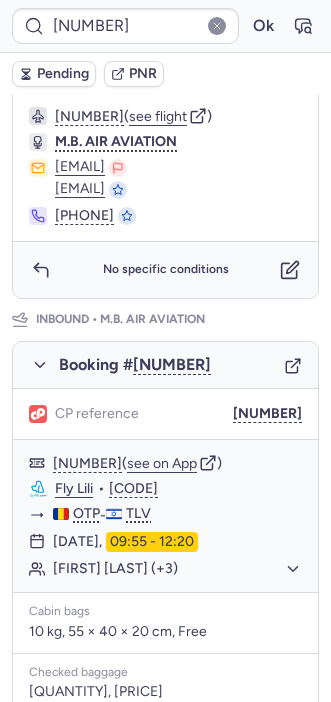 scroll, scrollTop: 758, scrollLeft: 0, axis: vertical 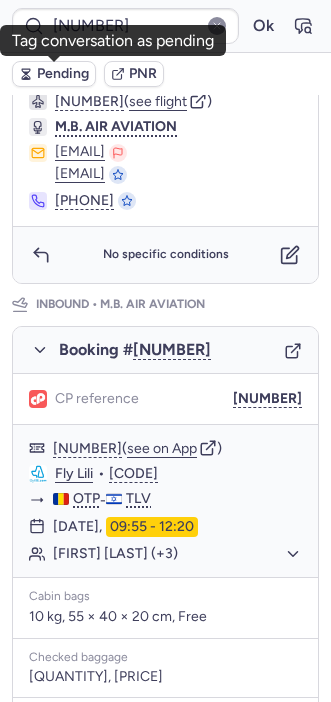 click on "Pending" at bounding box center [63, 74] 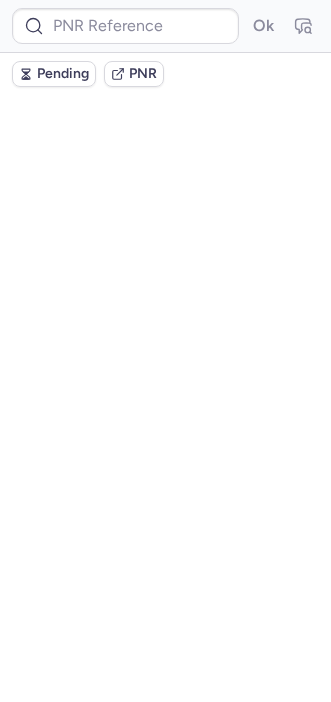 scroll, scrollTop: 0, scrollLeft: 0, axis: both 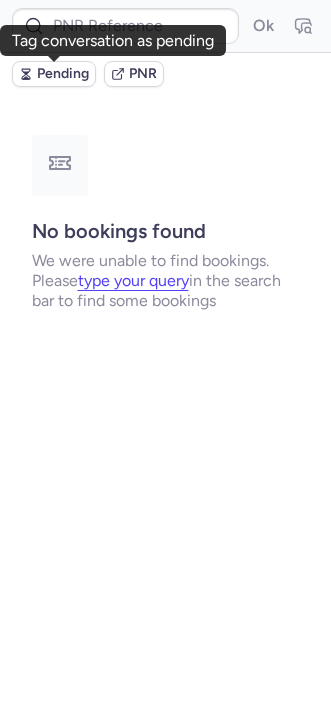 click on "Pending" at bounding box center [63, 74] 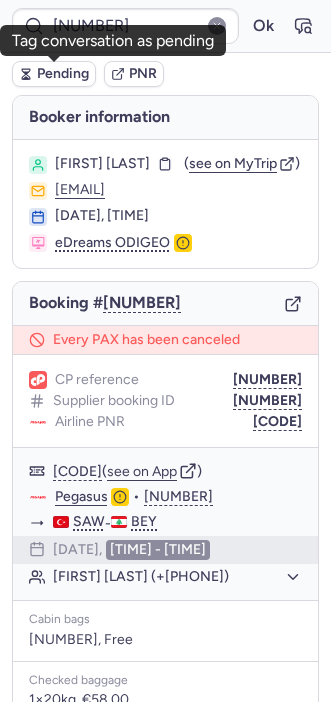 click on "Pending" at bounding box center (54, 74) 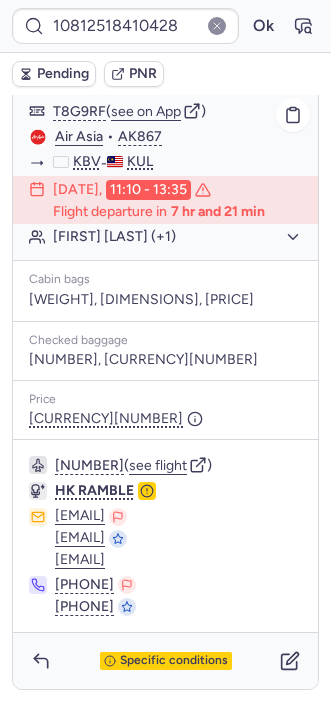 scroll, scrollTop: 0, scrollLeft: 0, axis: both 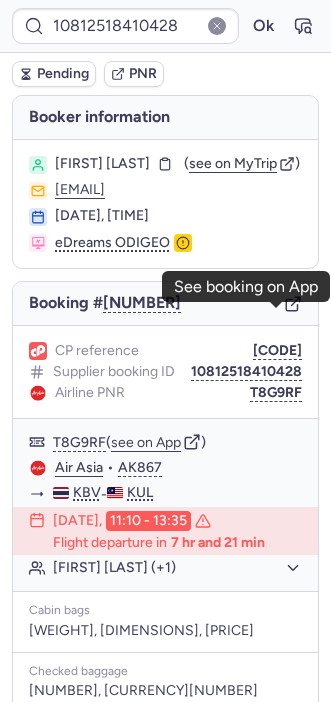 click 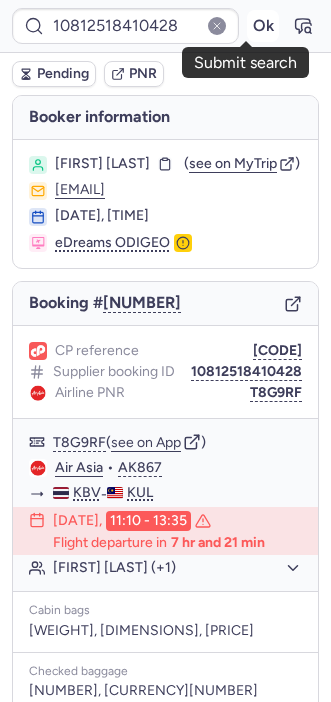click on "Ok" at bounding box center [263, 26] 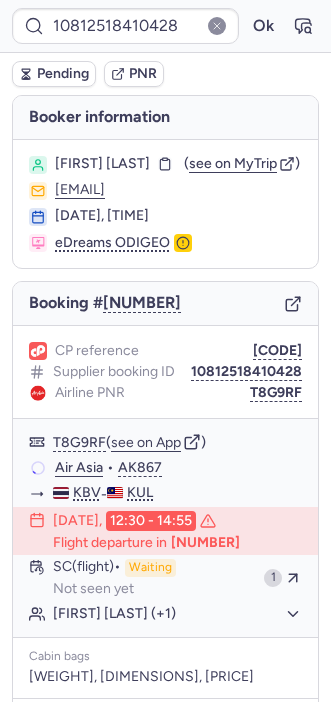 type on "CP8XHT" 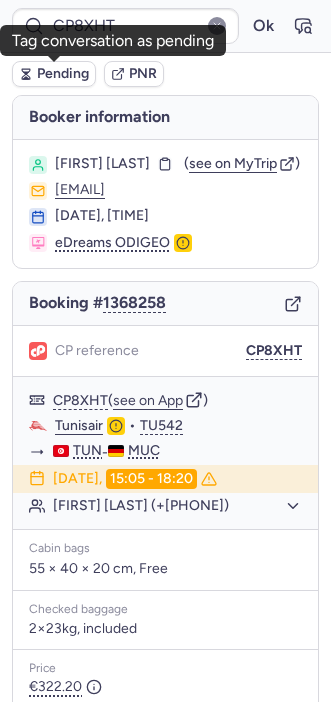 click on "Pending" at bounding box center (63, 74) 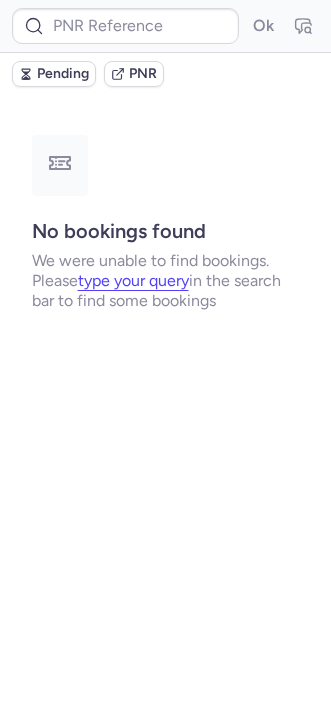 type on "CPEWX7" 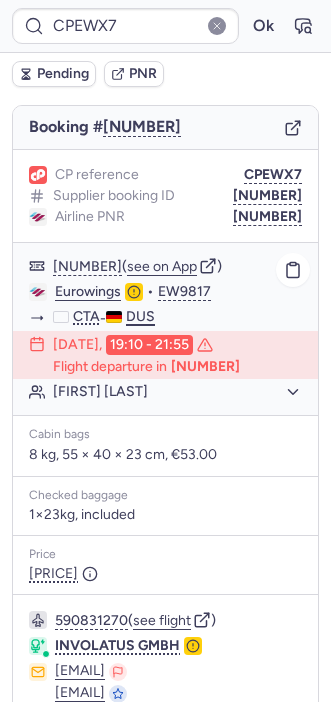 scroll, scrollTop: 162, scrollLeft: 0, axis: vertical 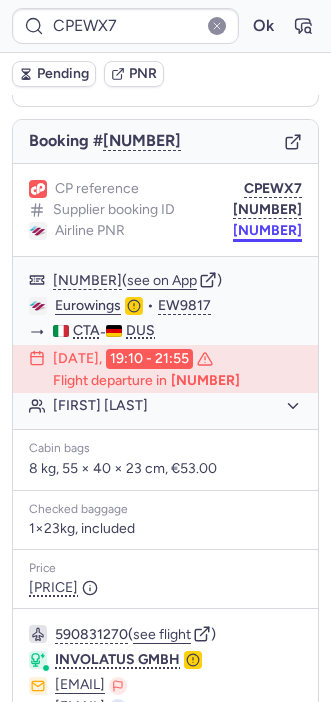 click on "Ok  Pending PNR Booker information [FIRST] [LAST]  ( see on MyTrip  )  [EMAIL] [DATE], [TIME] eDreams ODIGEO Booking # [NUMBER] [CODE]  Supplier booking ID [NUMBER] Airline PNR [NUMBER]  ( see on App )  Eurowings  •  [CODE] CTA  -  DUS [DATE], [TIME]  Flight departure in  [DURATION] [FIRST] [LAST]   Cabin bags  [WEIGHT], [DIMENSIONS], [PRICE] Checked baggage [QUANTITY], [PRICE] Price [PRICE]  [NUMBER]  ( see flight )  INVOLATUS GMBH [EMAIL] [EMAIL] [EMAIL] +[PHONE] +[PHONE] +[PHONE] Specific conditions" at bounding box center (165, 0) 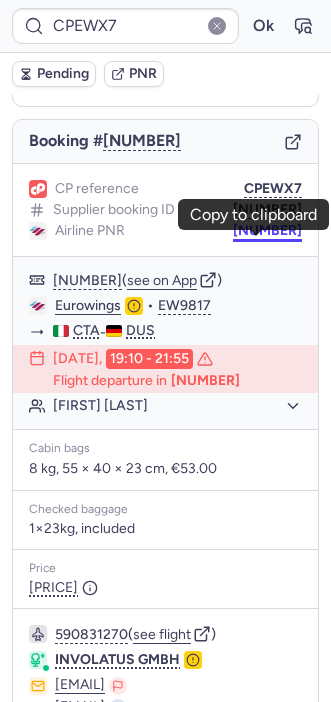 click on "[NUMBER]" at bounding box center [267, 231] 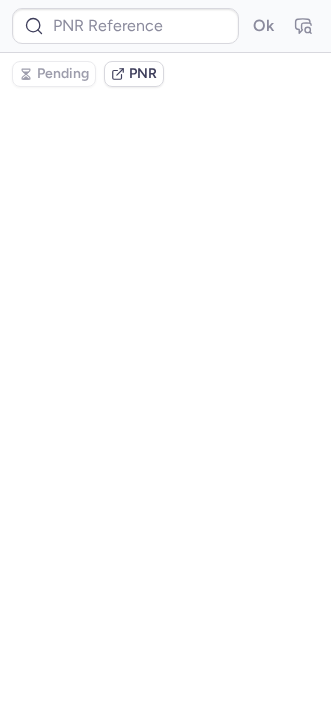 type on "CPEWX7" 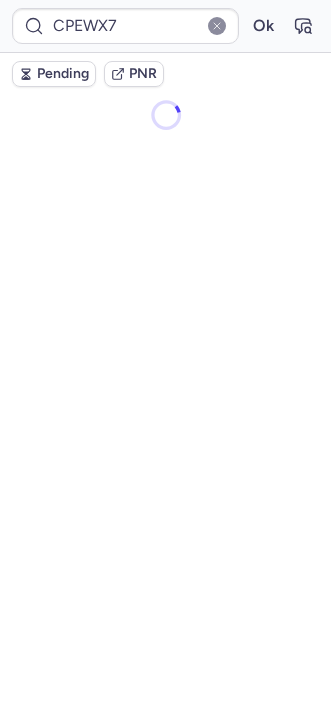scroll, scrollTop: 0, scrollLeft: 0, axis: both 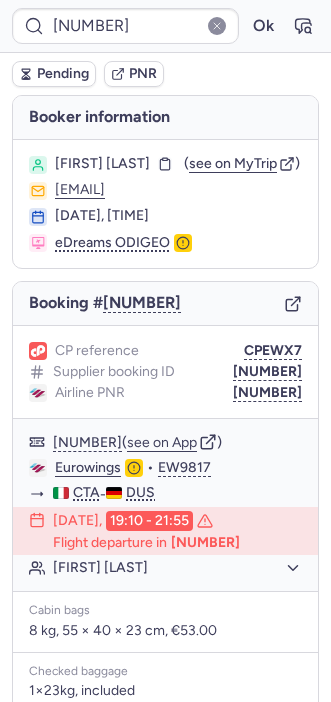 type on "CPEWX7" 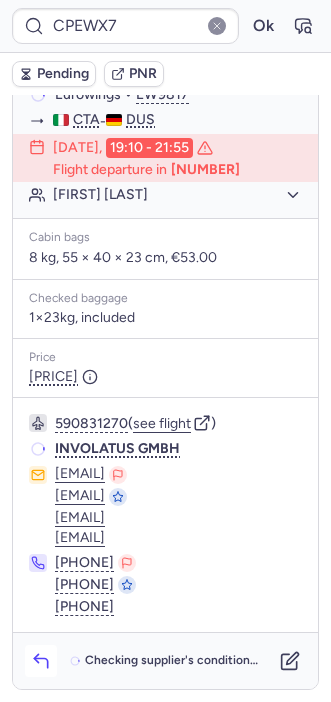 scroll, scrollTop: 384, scrollLeft: 0, axis: vertical 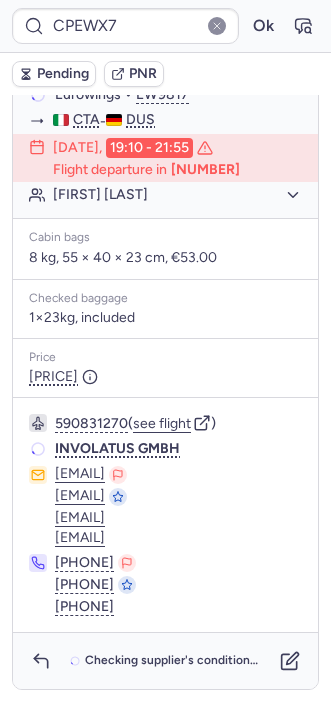 click on "Checking supplier's conditions..." at bounding box center (165, 661) 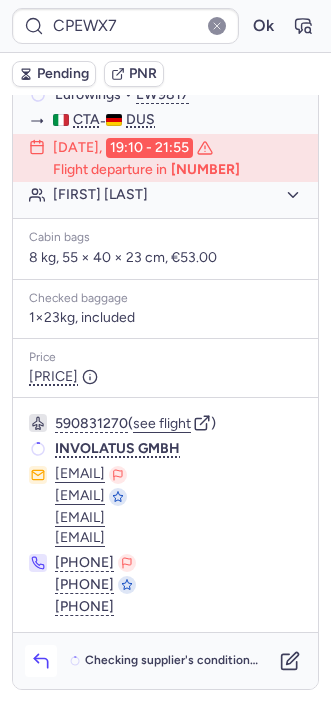 click 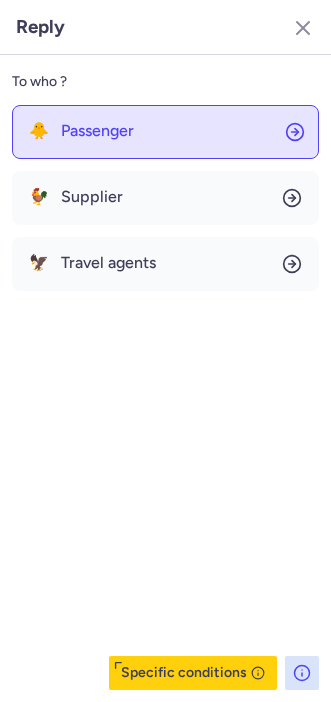 click on "🐥 Passenger" 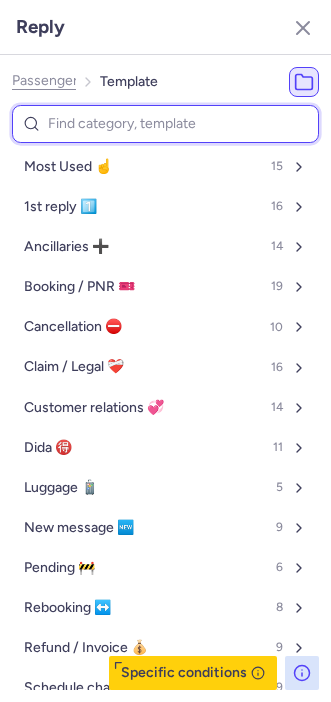 type on "p" 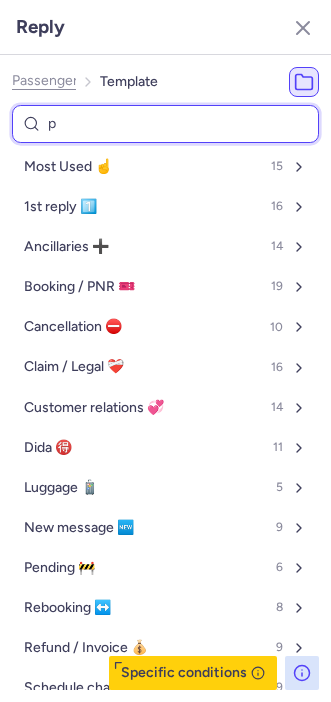 select on "en" 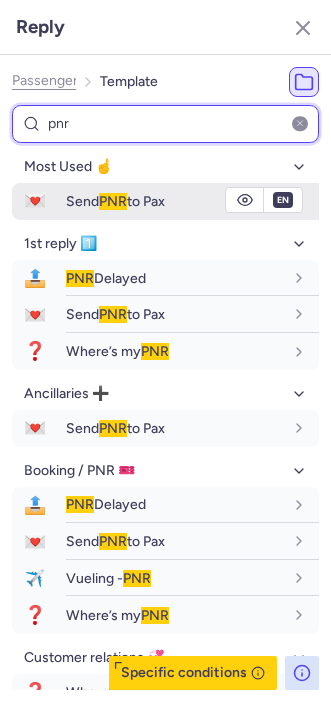 type on "pnr" 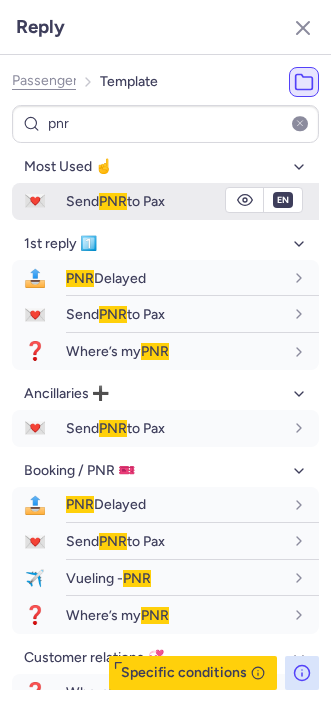 click on "Send  PNR  to Pax" at bounding box center [115, 201] 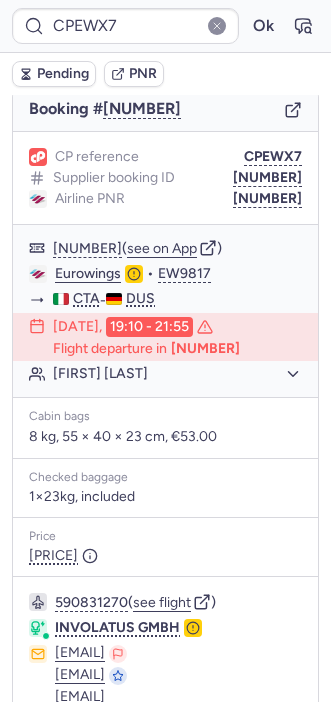 scroll, scrollTop: 192, scrollLeft: 0, axis: vertical 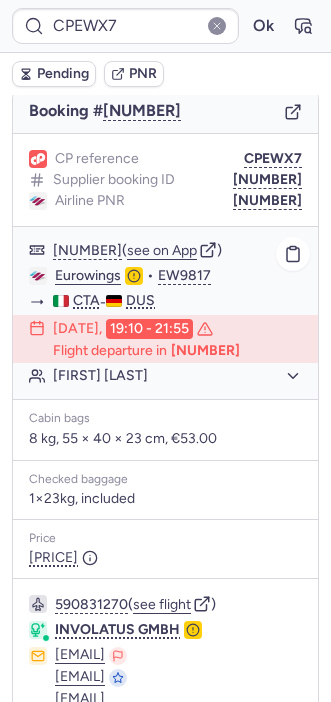 type on "CPOKVJ" 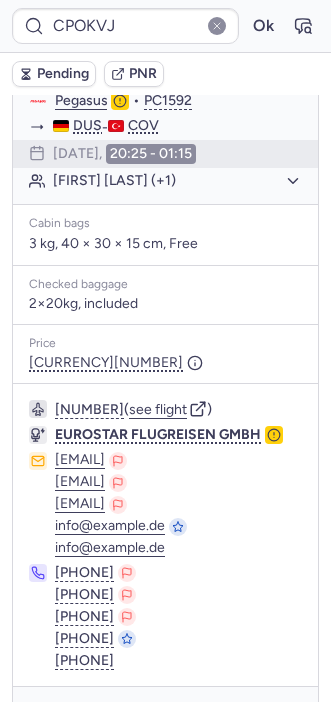 scroll, scrollTop: 410, scrollLeft: 0, axis: vertical 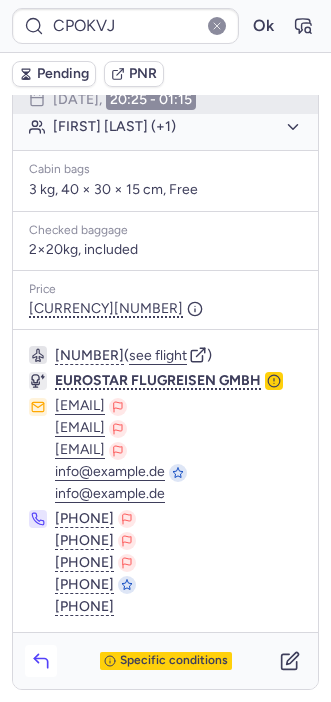 click 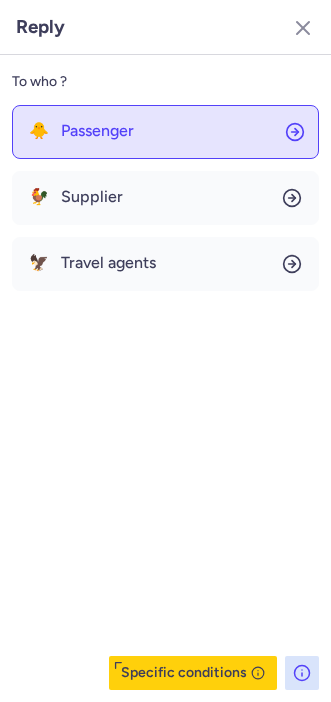 click on "🐥 Passenger" 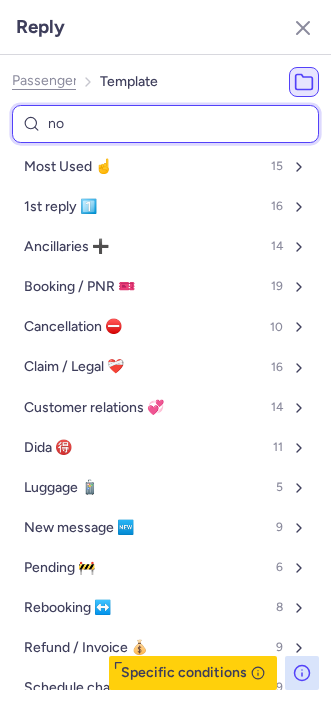 type on "non" 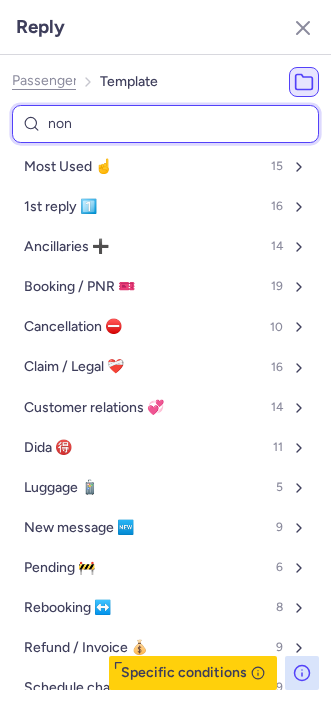 select on "en" 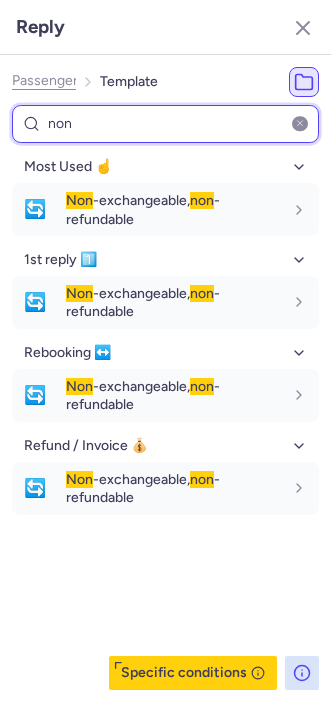 type on "non" 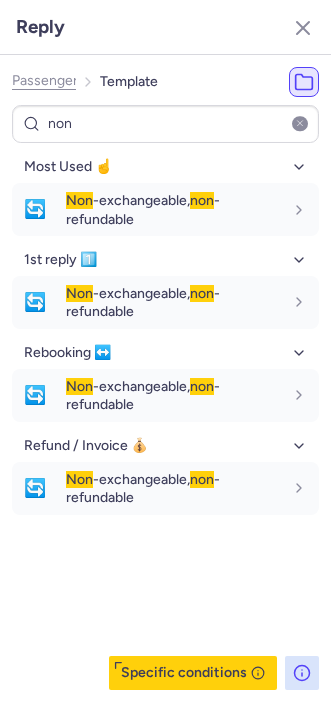 click on "Non -exchangeable,  non -refundable fr en de nl pt es it ru en 1st reply 1️⃣ 🔄 Non -exchangeable,  non -refundable fr en de nl pt es it ru en Rebooking ↔️ 🔄 Non -exchangeable,  non -refundable fr en de nl pt es it ru en Refund / Invoice 💰 🔄 Non -exchangeable,  non -refundable fr en de nl pt es it ru en" at bounding box center (165, 420) 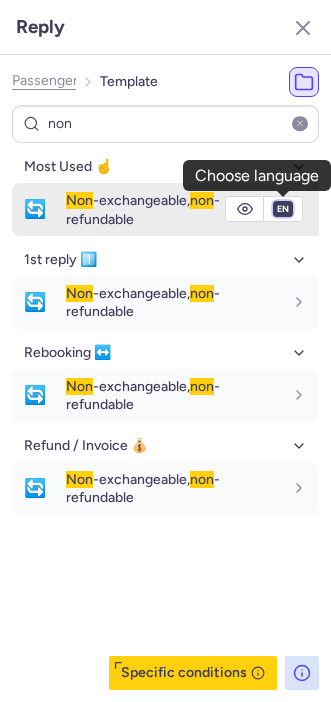 click on "fr en de nl pt es it ru" at bounding box center (283, 209) 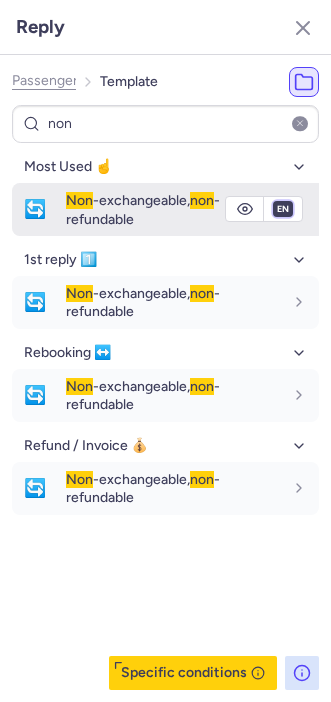 type 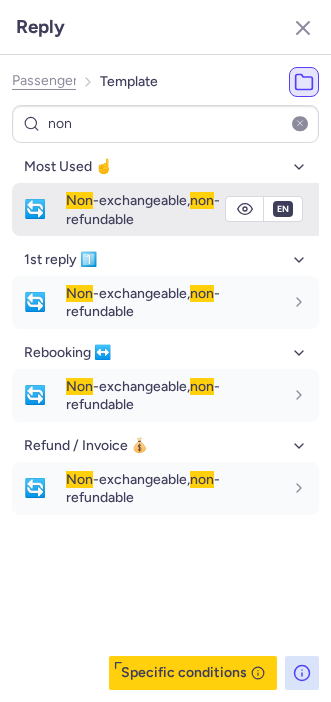 click on "fr en de nl pt es it ru" at bounding box center [283, 209] 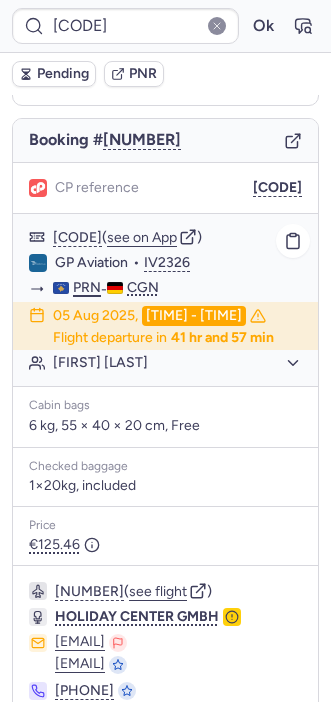 scroll, scrollTop: 258, scrollLeft: 0, axis: vertical 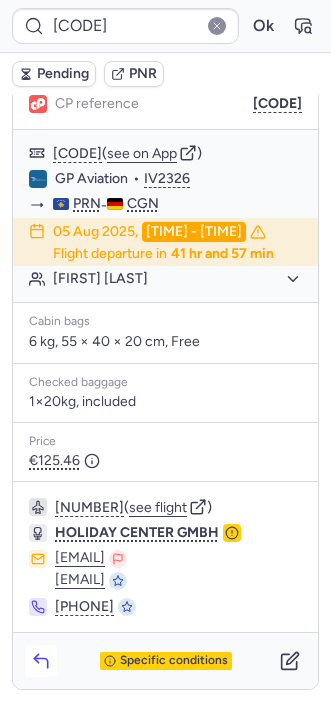 click at bounding box center (41, 661) 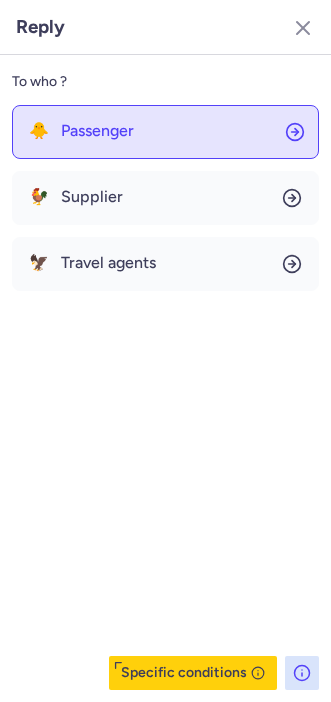 click on "🐥 Passenger" 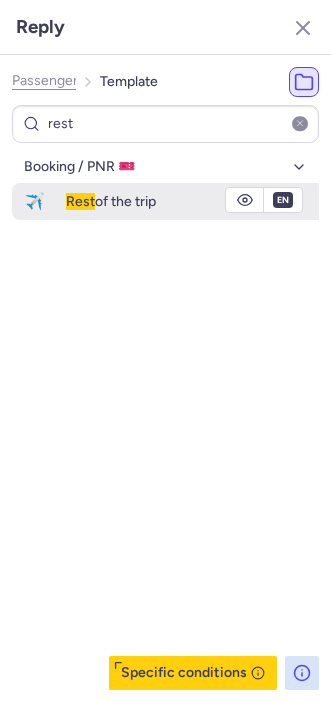 click on "Rest  of the trip" at bounding box center [192, 201] 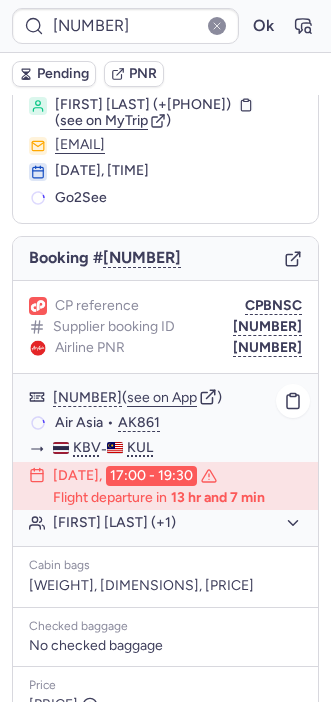 scroll, scrollTop: 58, scrollLeft: 0, axis: vertical 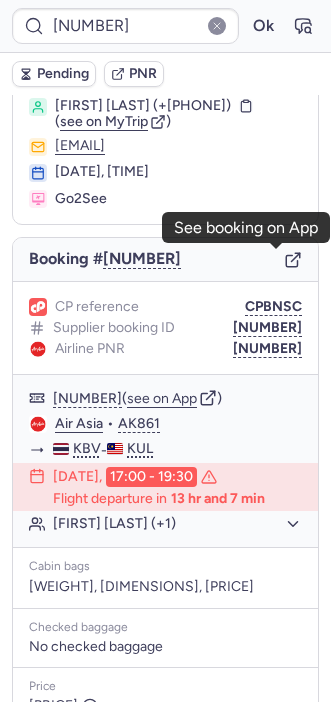 click 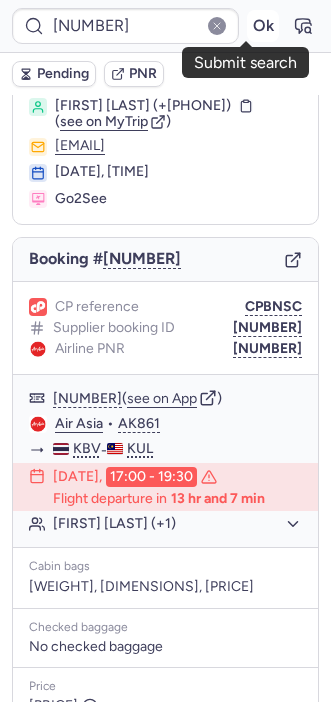 click on "Ok" at bounding box center [263, 26] 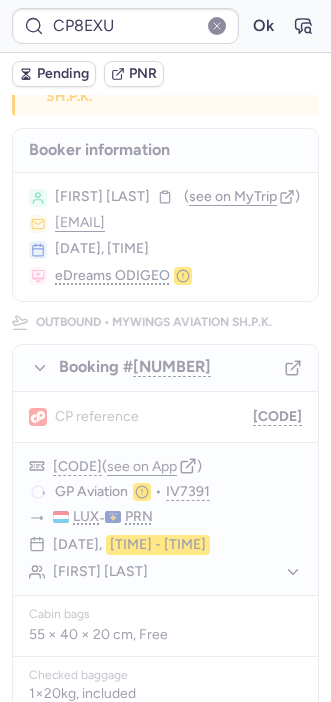 scroll, scrollTop: 0, scrollLeft: 0, axis: both 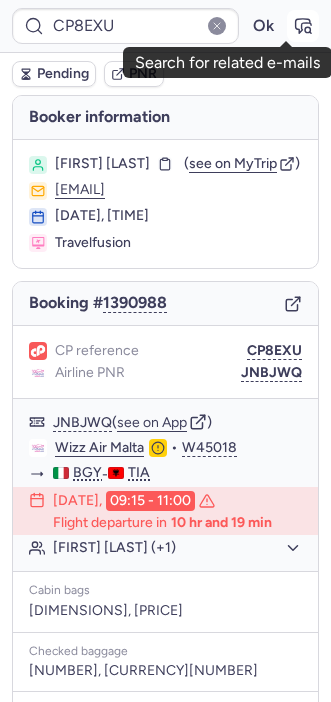 click 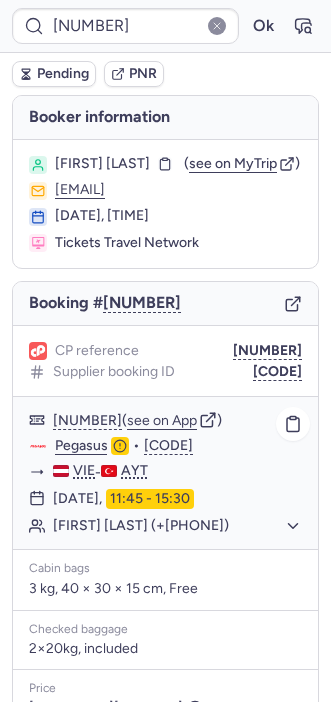 scroll, scrollTop: 280, scrollLeft: 0, axis: vertical 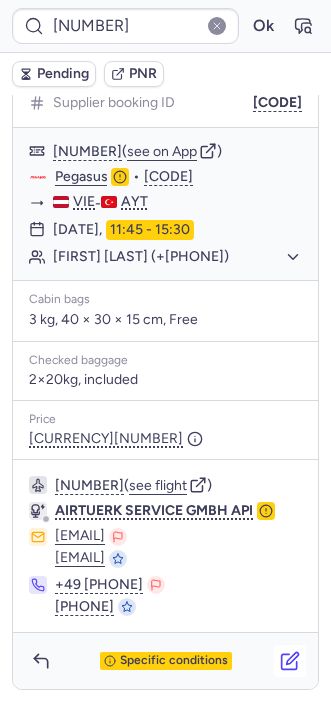 click 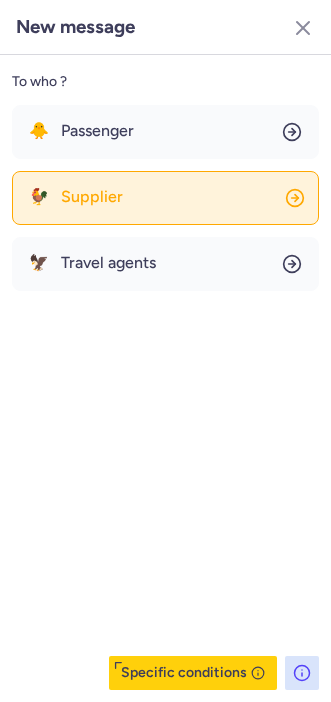click on "🐓 Supplier" 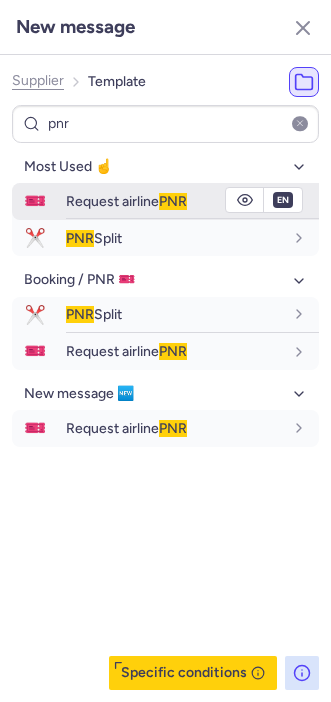 click on "Request airline PNR" at bounding box center [174, 201] 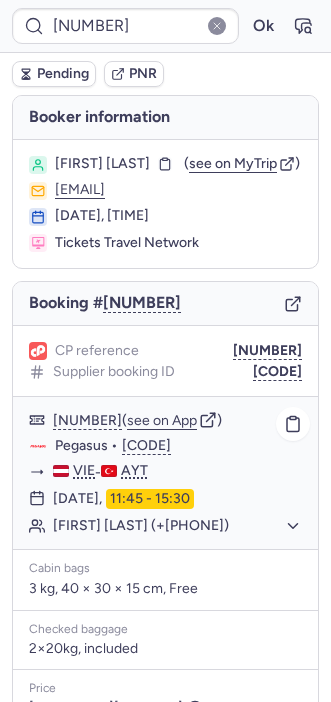 scroll, scrollTop: 280, scrollLeft: 0, axis: vertical 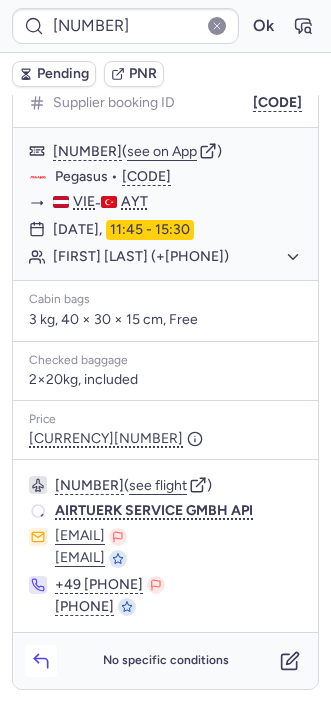 click 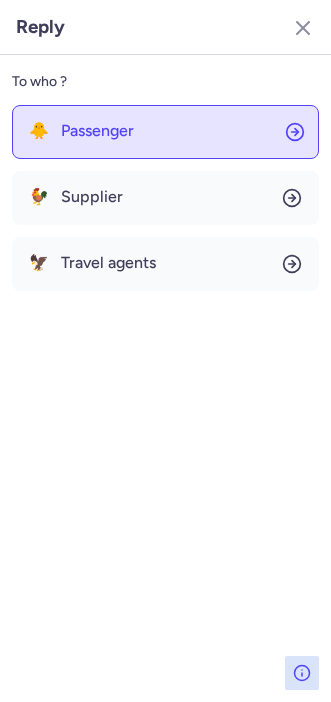 click on "🐥 Passenger" 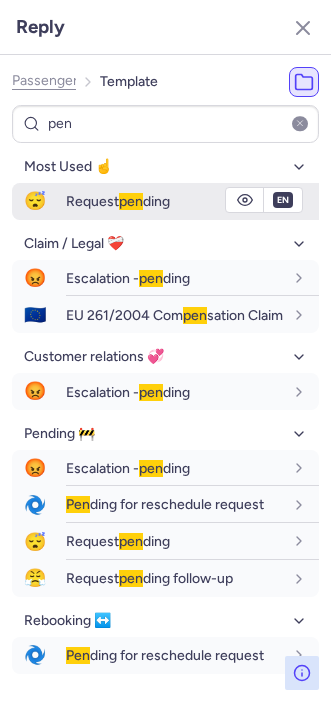 click on "Request pending" at bounding box center (192, 201) 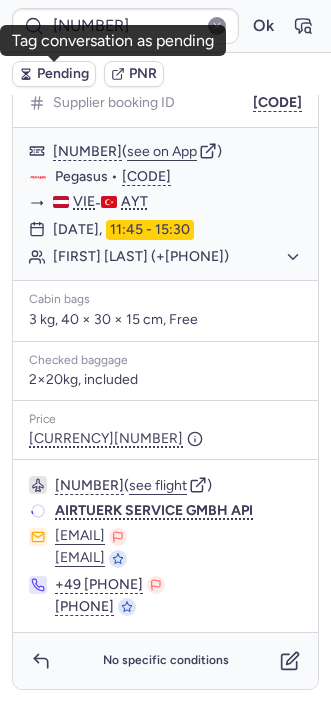 click 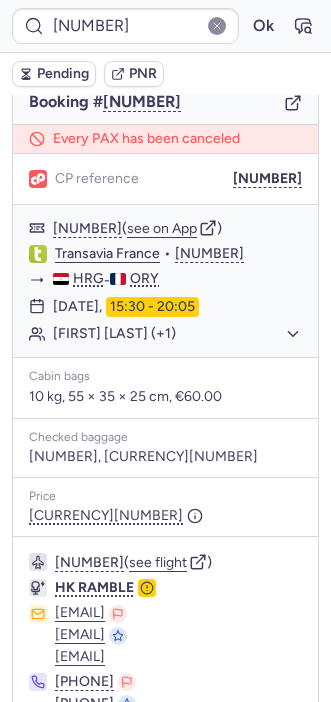 scroll, scrollTop: 310, scrollLeft: 0, axis: vertical 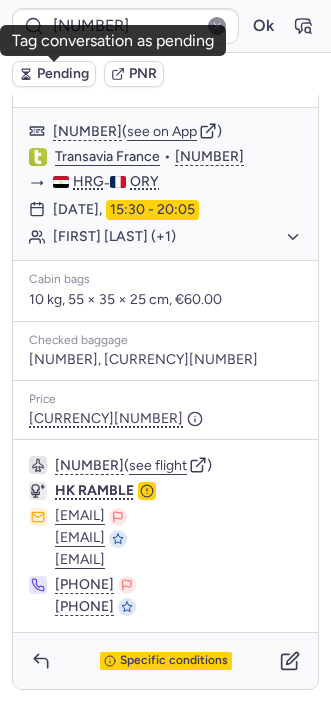 click on "Pending" at bounding box center (63, 74) 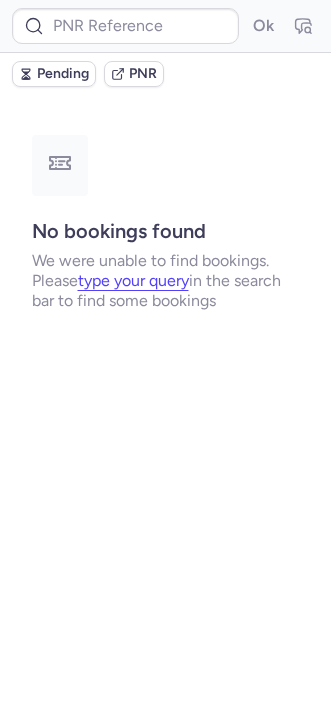 scroll, scrollTop: 0, scrollLeft: 0, axis: both 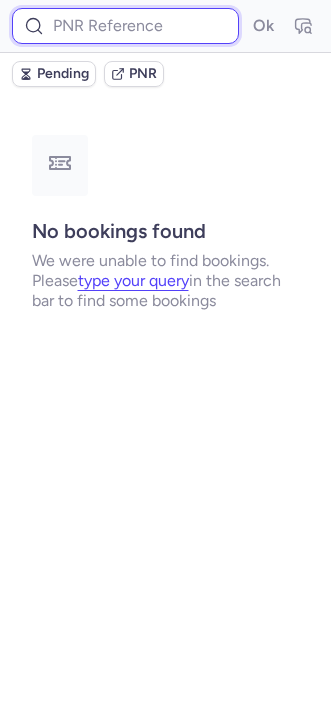 click at bounding box center (125, 26) 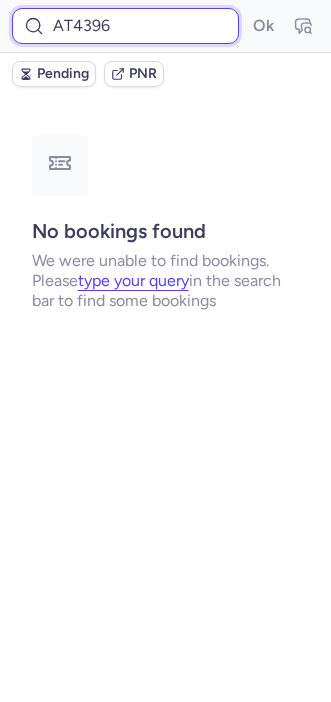 click on "Ok" at bounding box center (263, 26) 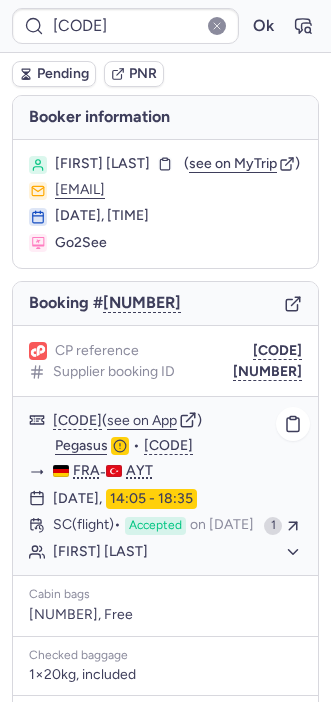scroll, scrollTop: 327, scrollLeft: 0, axis: vertical 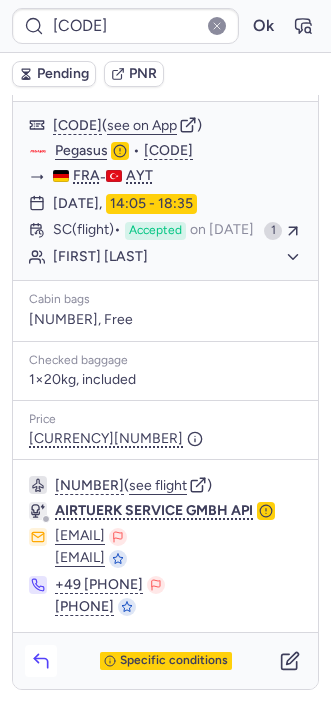 click 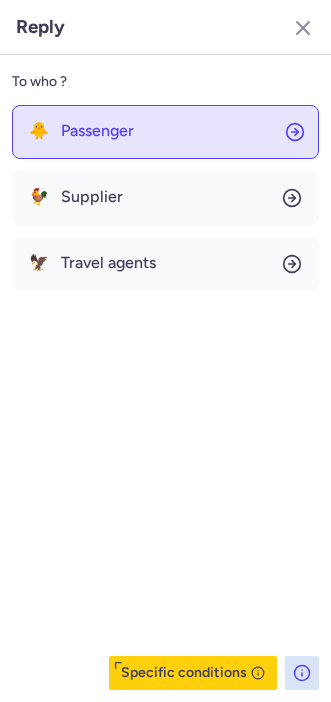 click on "🐥 Passenger" 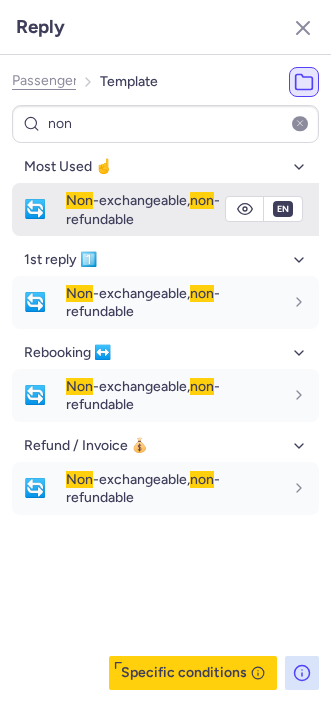 click on "Non -exchangeable,  non -refundable" at bounding box center (143, 209) 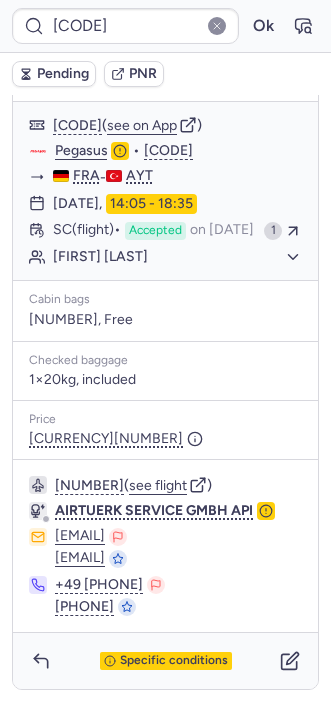 click on "SC   (flight)" at bounding box center [87, 231] 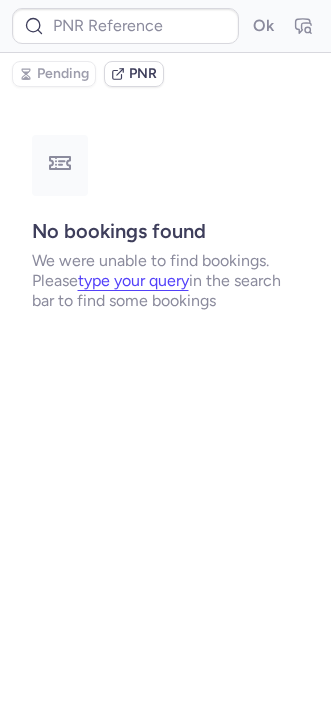 scroll, scrollTop: 0, scrollLeft: 0, axis: both 